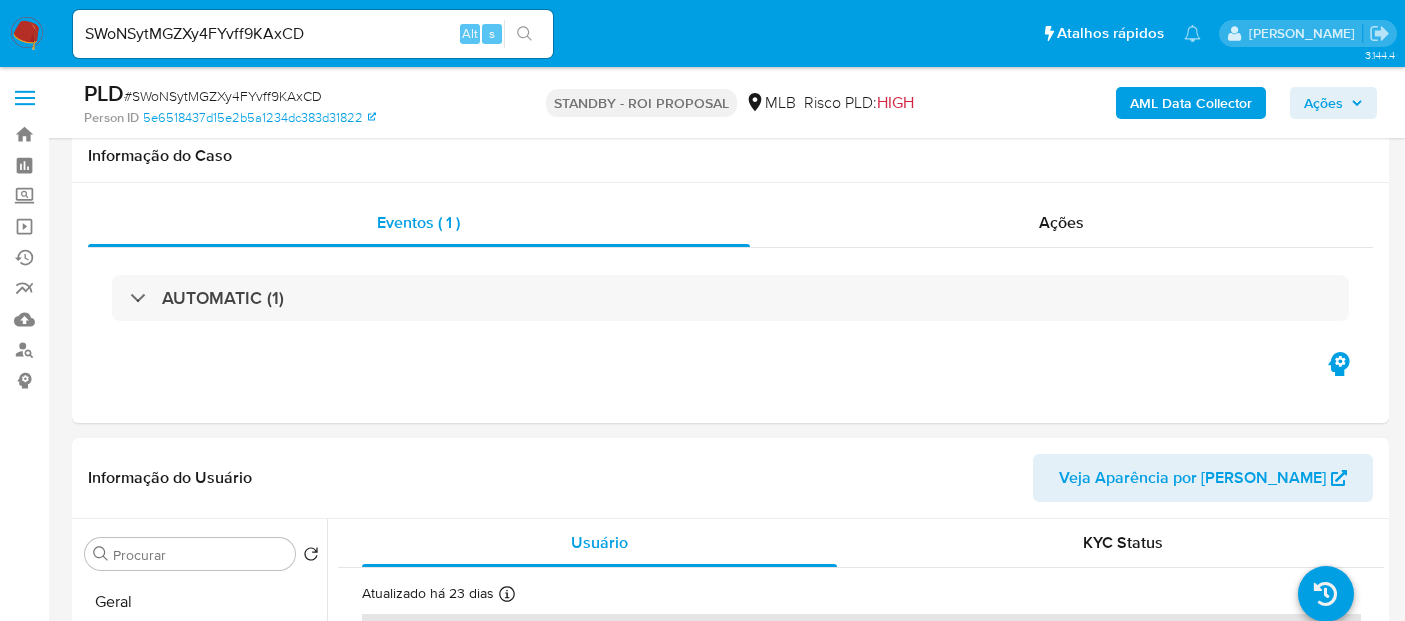 select on "10" 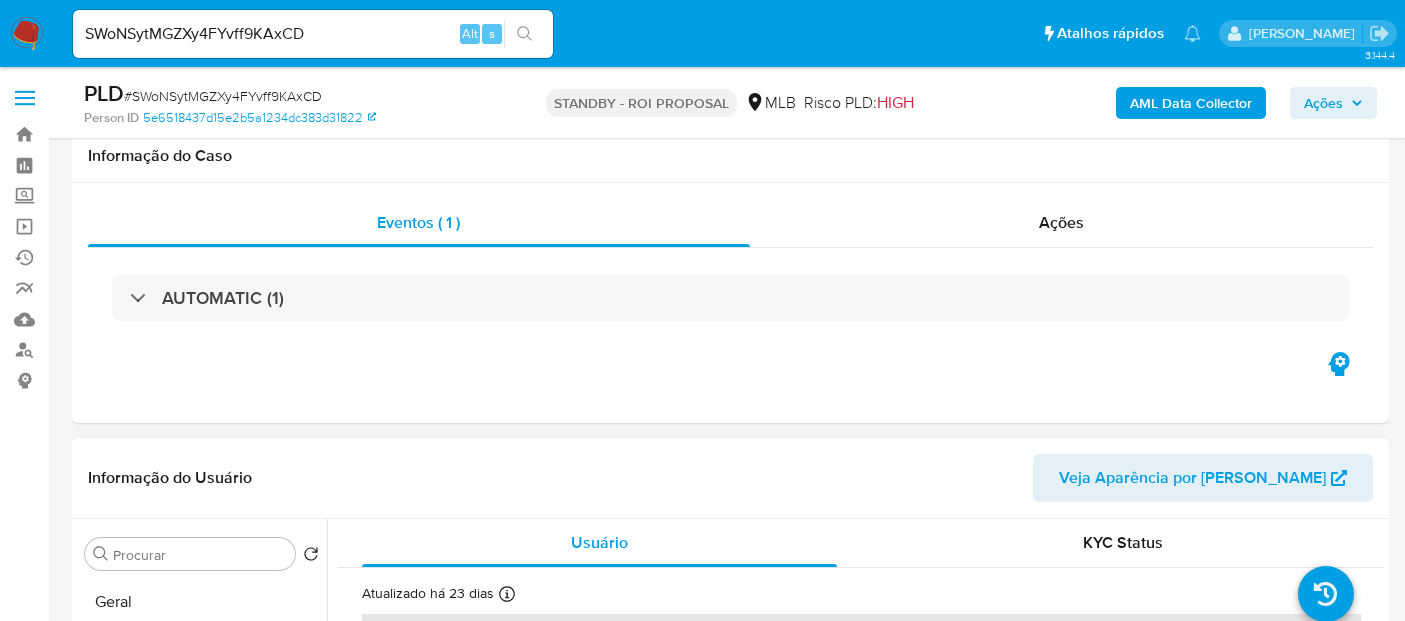 scroll, scrollTop: 333, scrollLeft: 0, axis: vertical 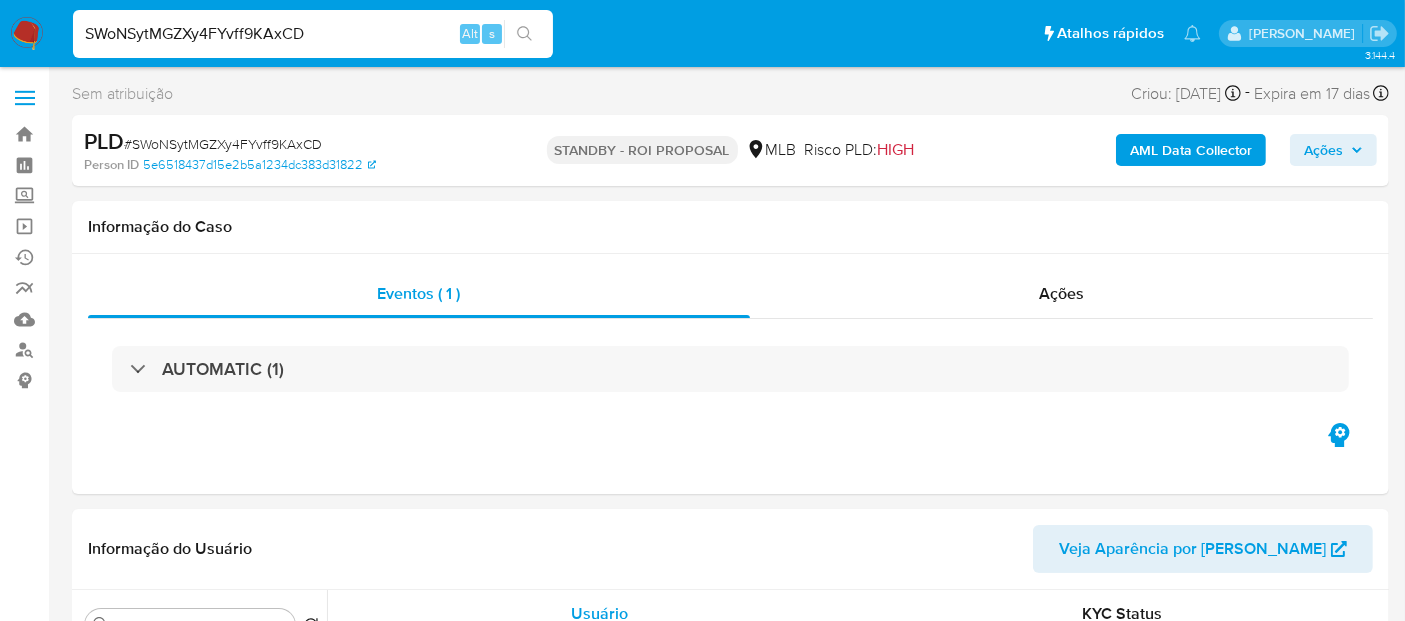 drag, startPoint x: 328, startPoint y: 36, endPoint x: 0, endPoint y: 37, distance: 328.00153 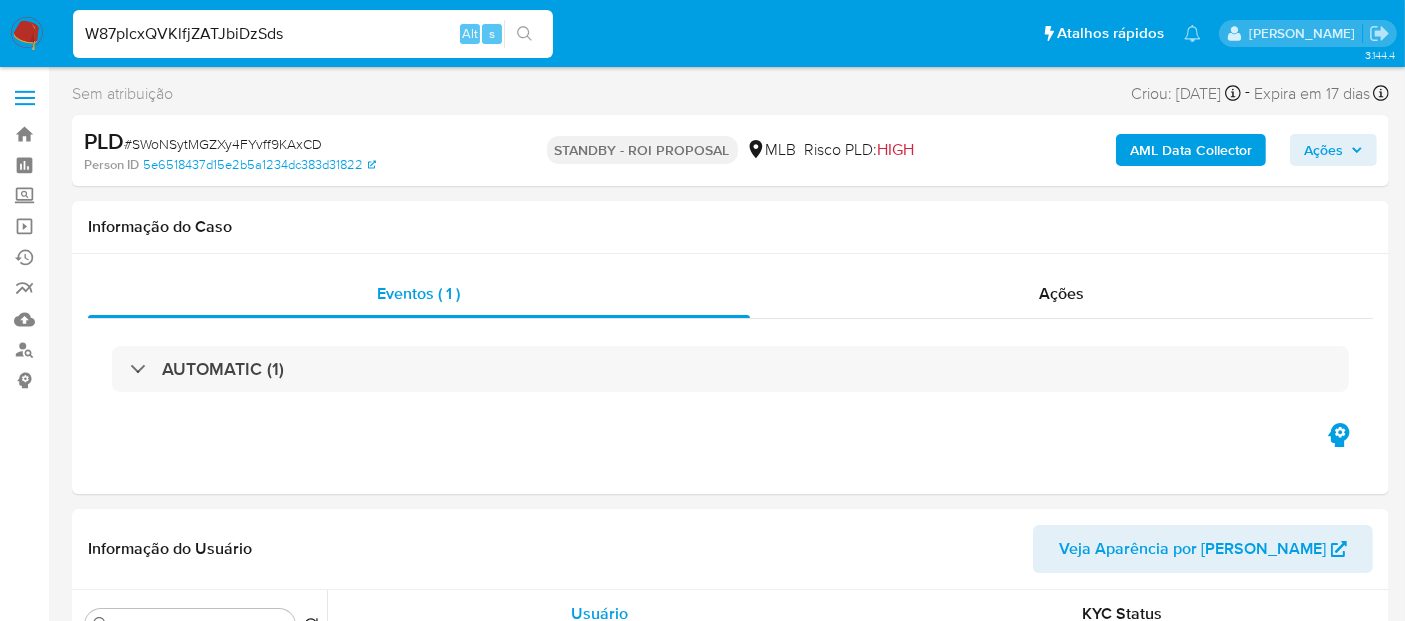 type on "W87pIcxQVKlfjZATJbiDzSds" 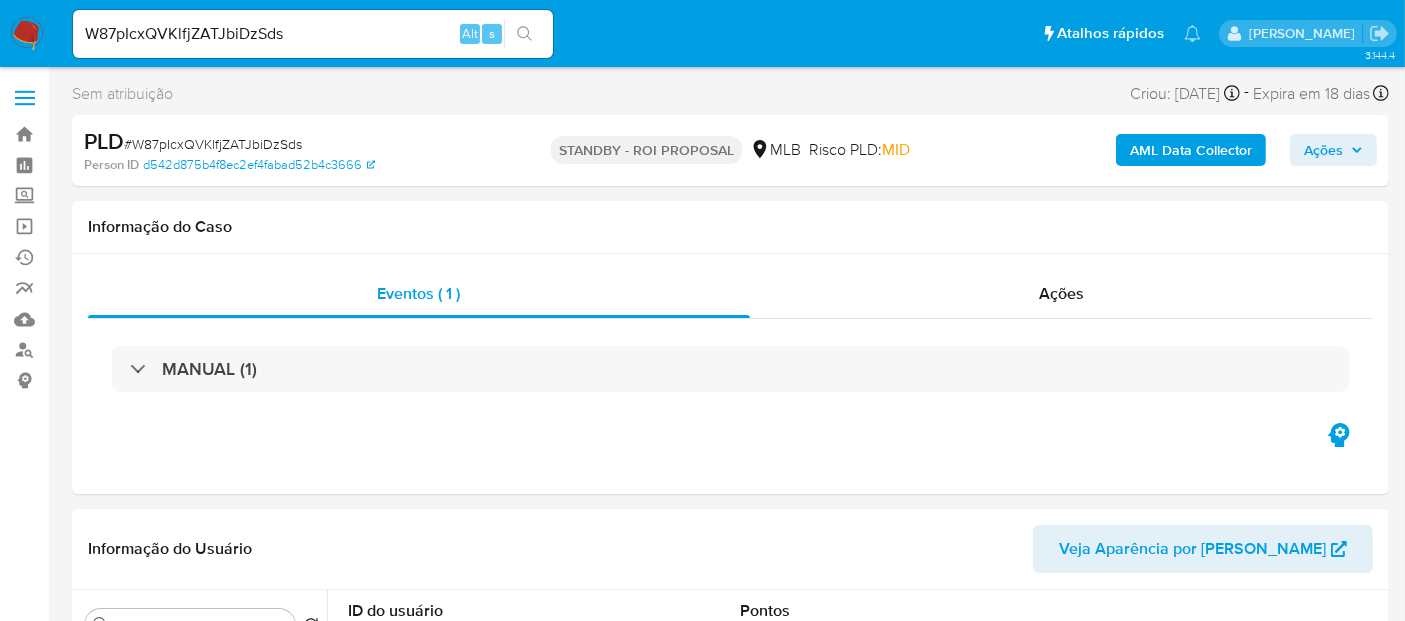 select on "10" 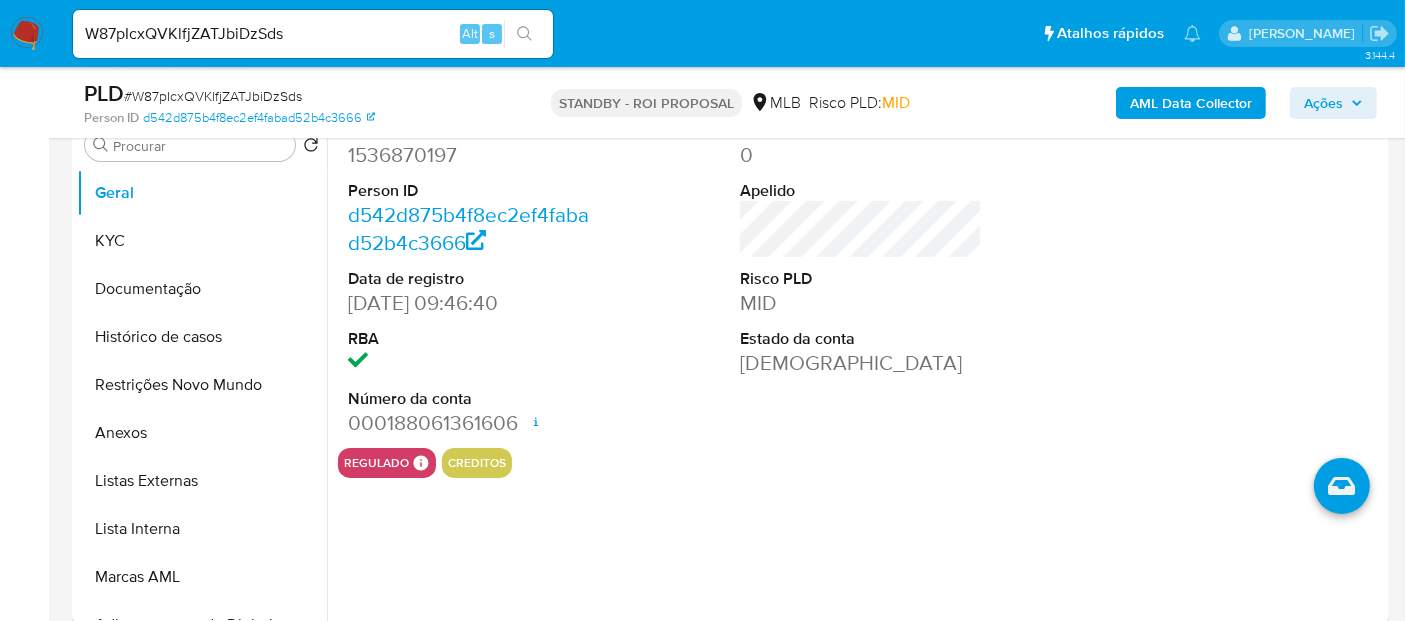 scroll, scrollTop: 444, scrollLeft: 0, axis: vertical 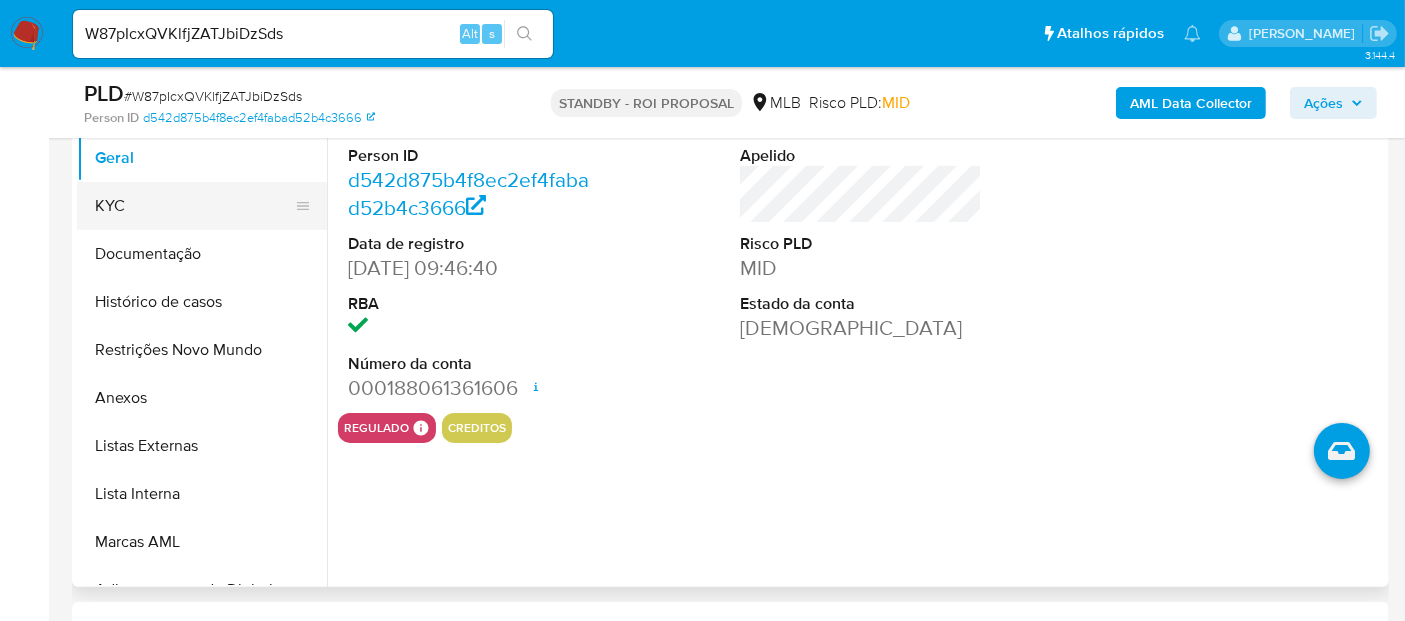 click on "KYC" at bounding box center (194, 206) 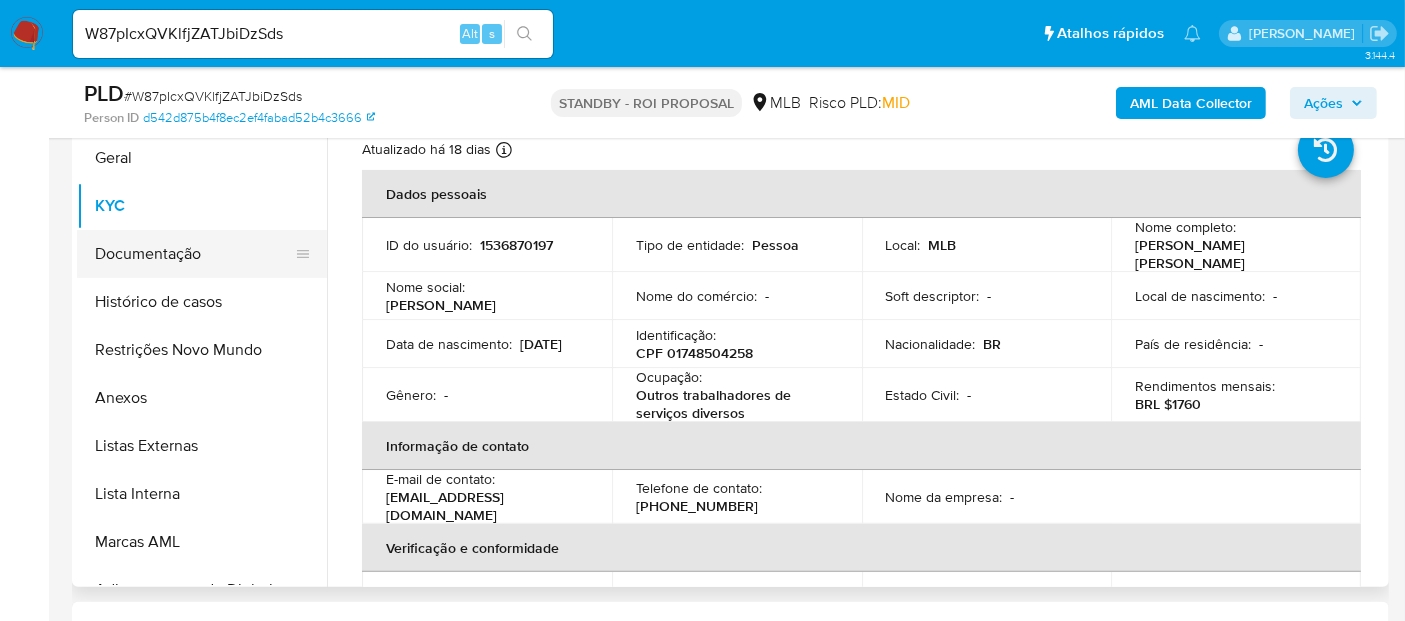 click on "Documentação" at bounding box center [194, 254] 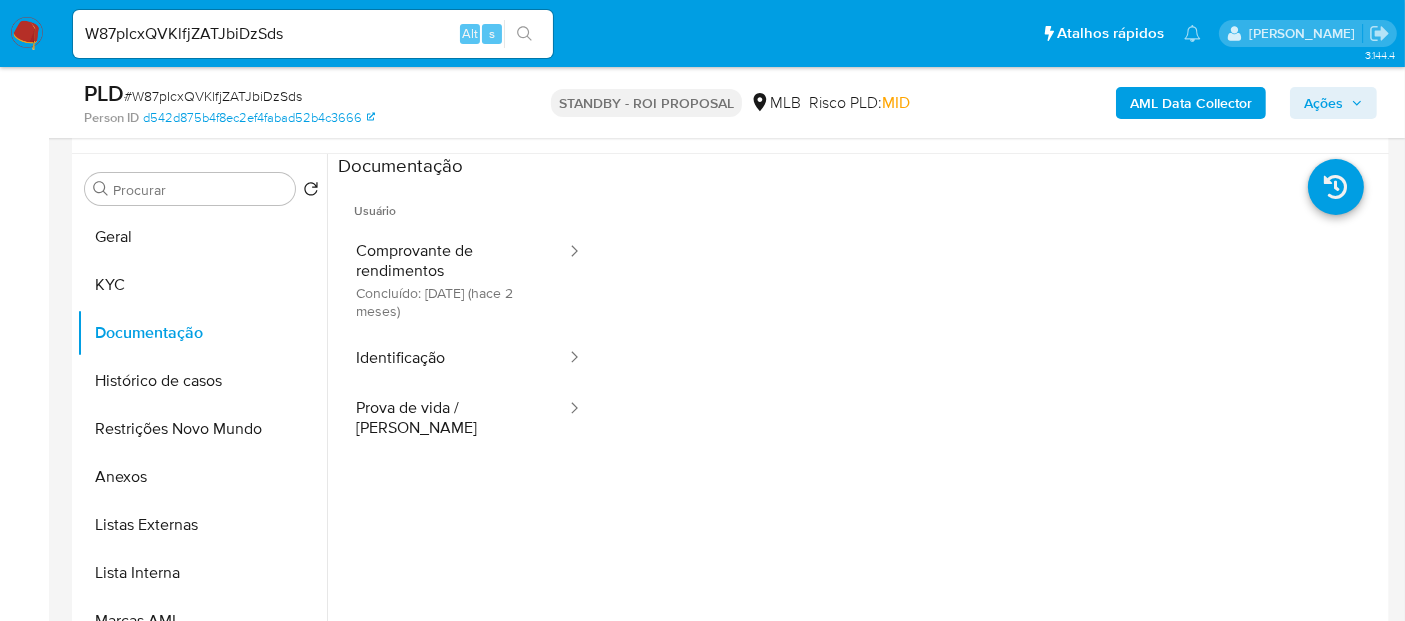 scroll, scrollTop: 333, scrollLeft: 0, axis: vertical 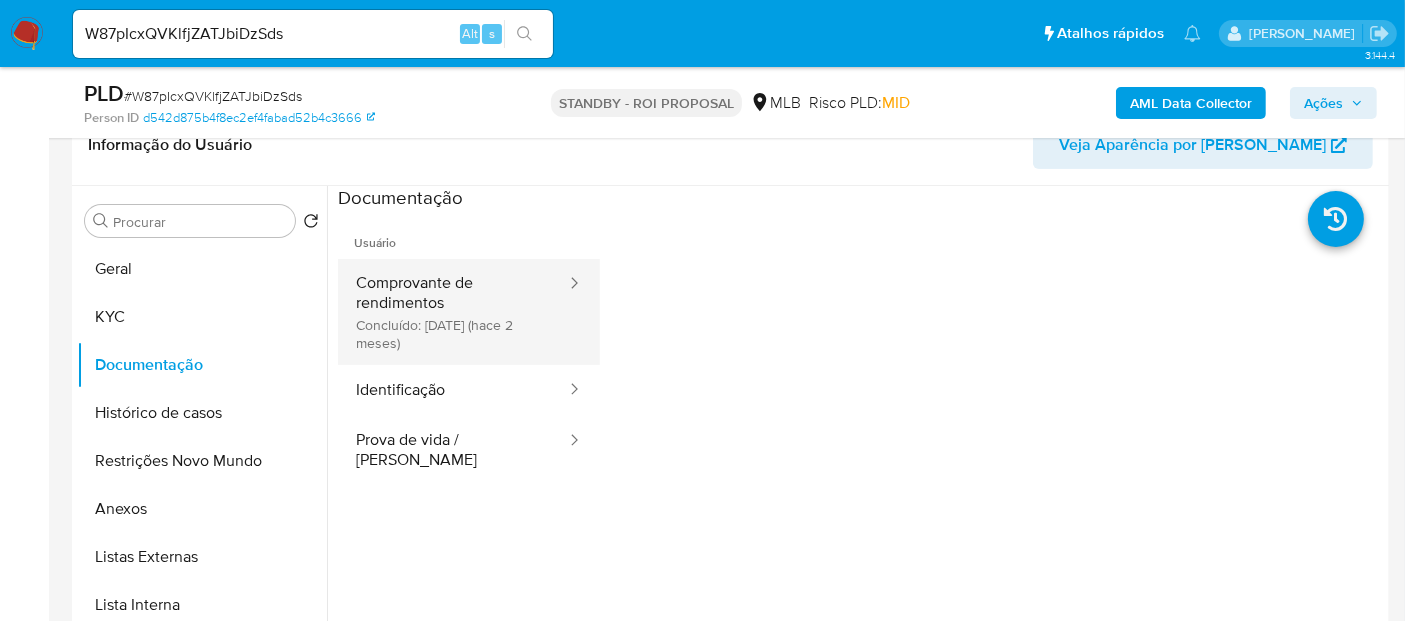 click on "Comprovante de rendimentos Concluído: [DATE] (hace 2 meses)" at bounding box center (453, 312) 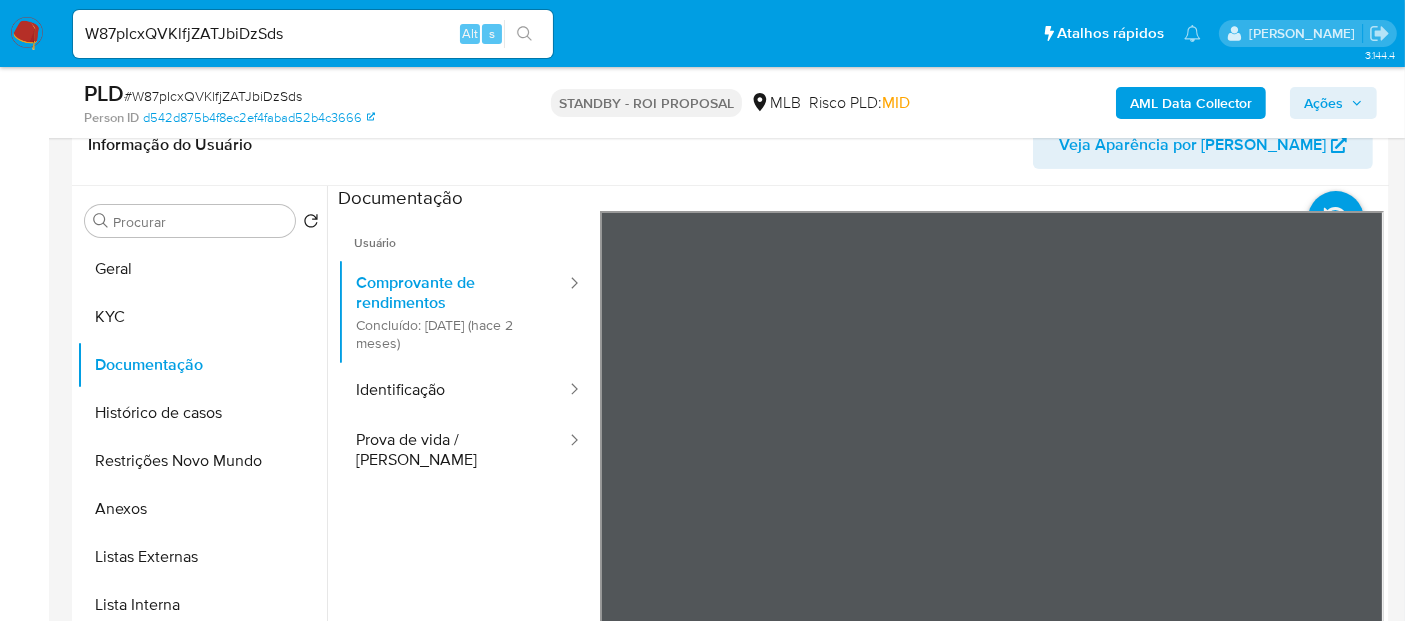 click on "Pausado Ver notificaciones W87pIcxQVKlfjZATJbiDzSds Alt s Atalhos rápidos   Presiona las siguientes teclas para acceder a algunas de las funciones Pesquisar caso ou usuário Alt s Voltar para casa Alt h Adicione um comentário Alt c Adicionar um anexo Alt a [PERSON_NAME] Bandeja Painel Screening Pesquisa em Listas Watchlist Ferramentas Operações [PERSON_NAME] Ejecuções automáticas relatórios Mulan Localizador de pessoas Consolidado 3.144.4 Sem atribuição   Asignado el: [DATE] 18:37:11 Criou: [DATE]   Criou: [DATE] 18:37:11 - Expira em 18 [PERSON_NAME]   Expira em [DATE] 18:37:11 PLD # W87pIcxQVKlfjZATJbiDzSds Person ID d542d875b4f8ec2ef4fabad52b4c3666 STANDBY - ROI PROPOSAL  MLB Risco PLD:  MID AML Data Collector Ações Informação do Caso Eventos ( 1 ) Ações MANUAL (1) Informação do Usuário Veja Aparência por Pessoa Procurar   Retornar ao pedido padrão [PERSON_NAME] Documentação Histórico de casos Restrições Novo Mundo Anexos Listas Externas Lista Interna Marcas AML Cartões Endereços" at bounding box center [702, 1446] 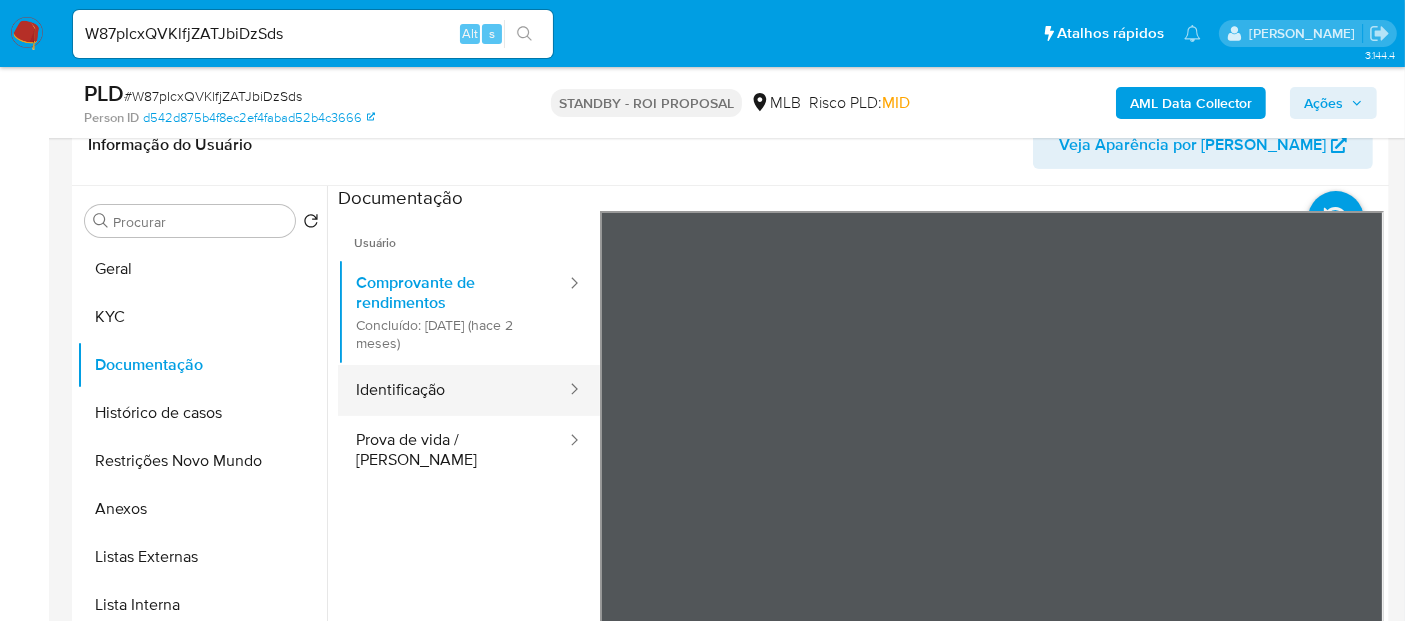 click on "Identificação" at bounding box center [453, 390] 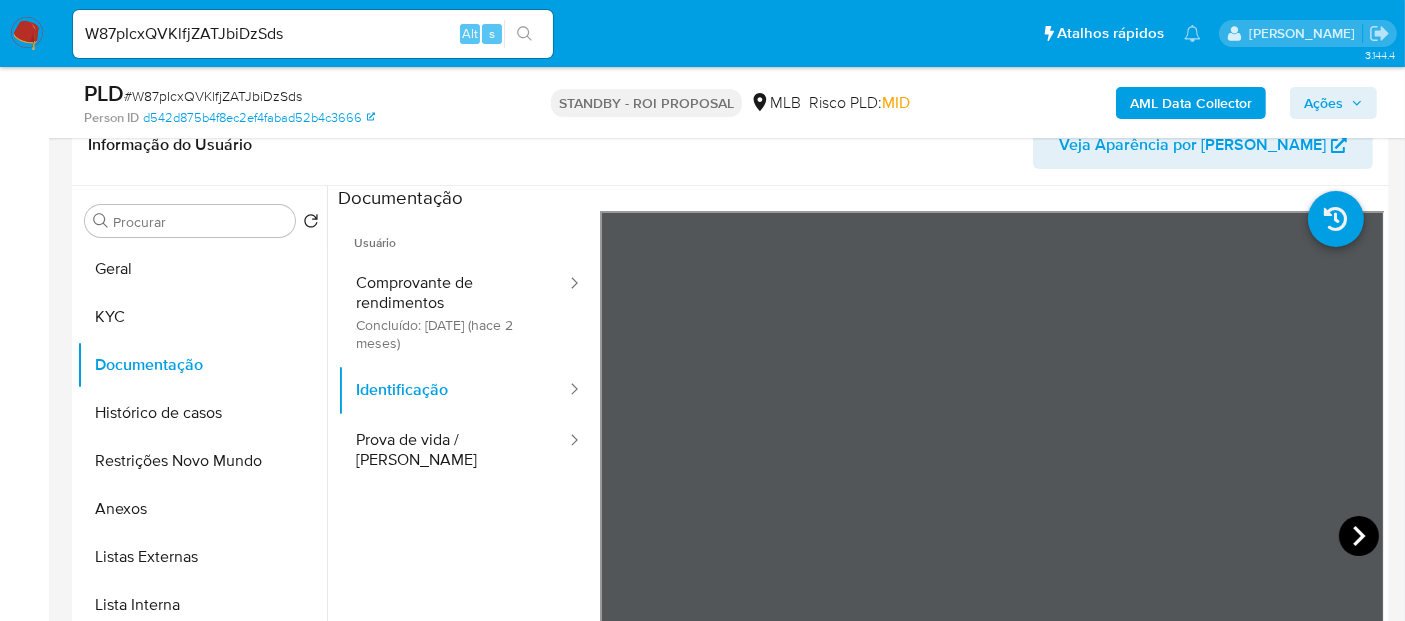 click 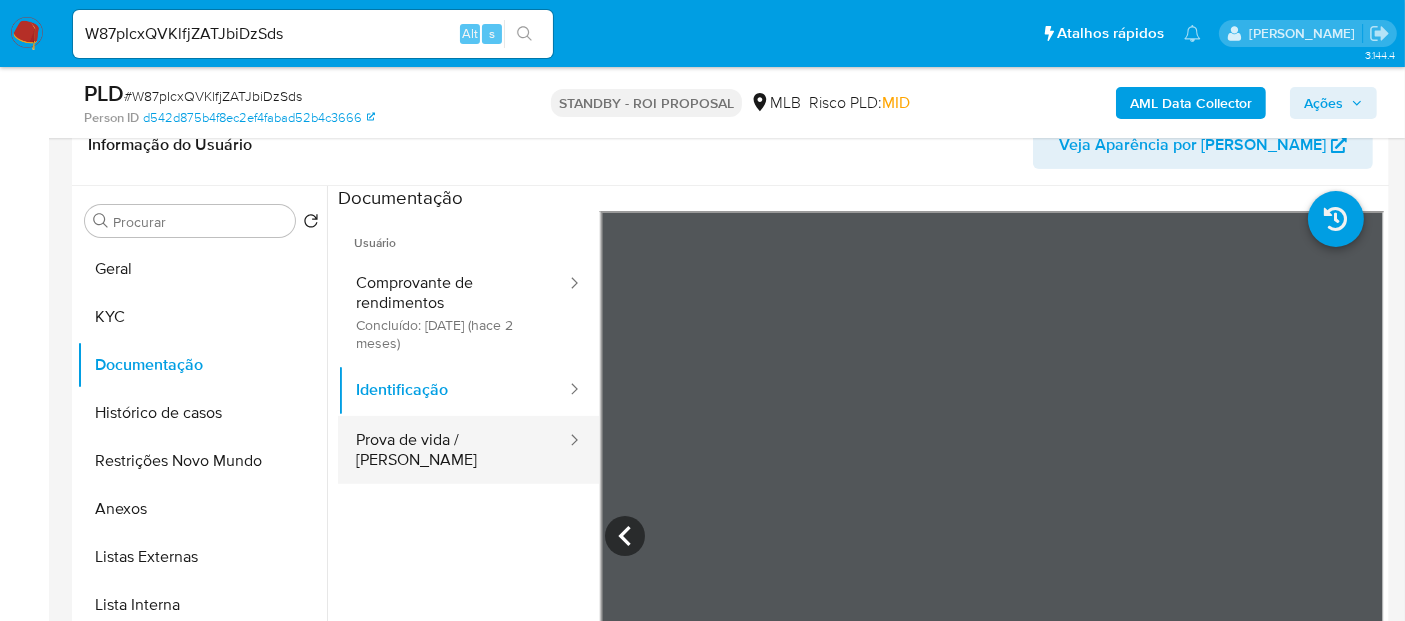 click on "Prova de vida / Selfie" at bounding box center [453, 450] 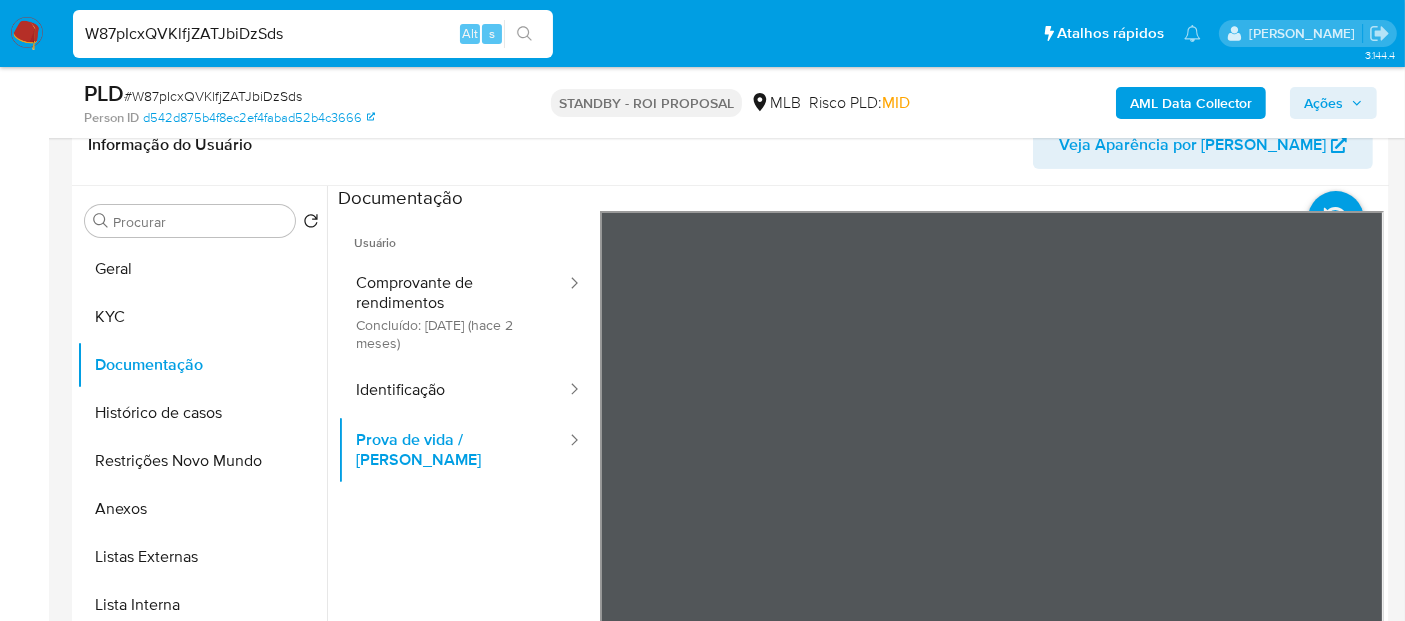 drag, startPoint x: 298, startPoint y: 35, endPoint x: 0, endPoint y: 17, distance: 298.54312 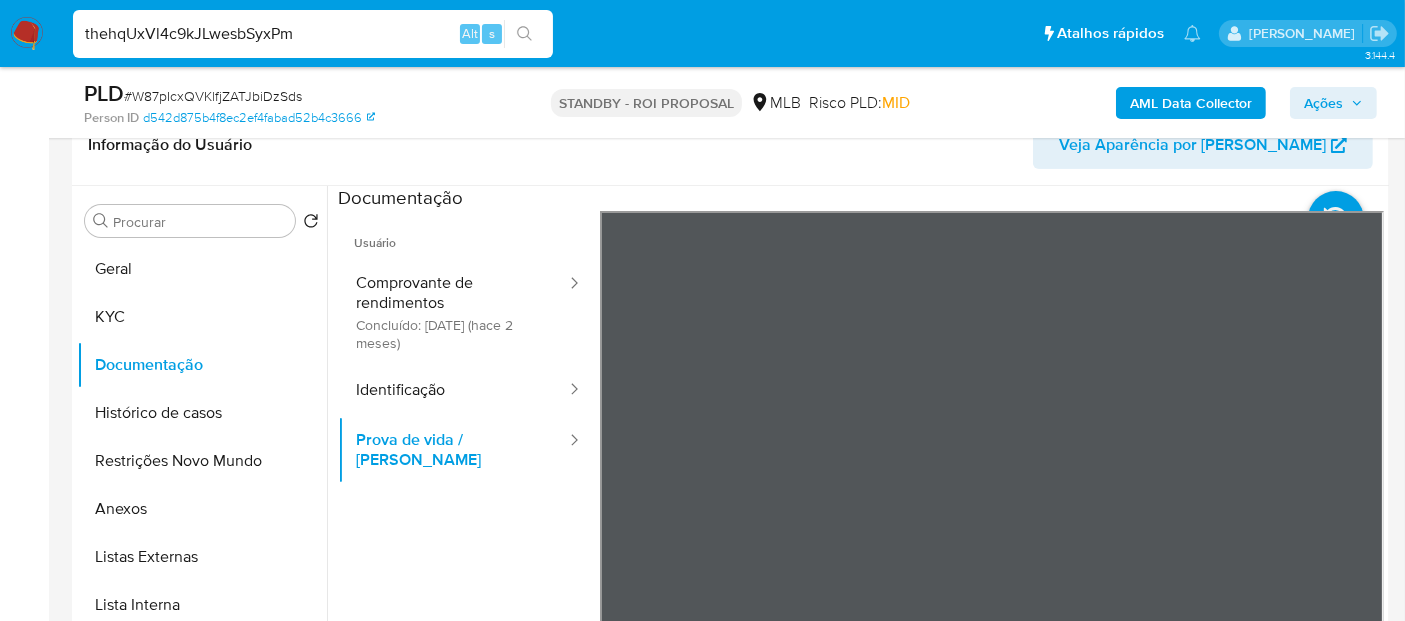 type on "thehqUxVl4c9kJLwesbSyxPm" 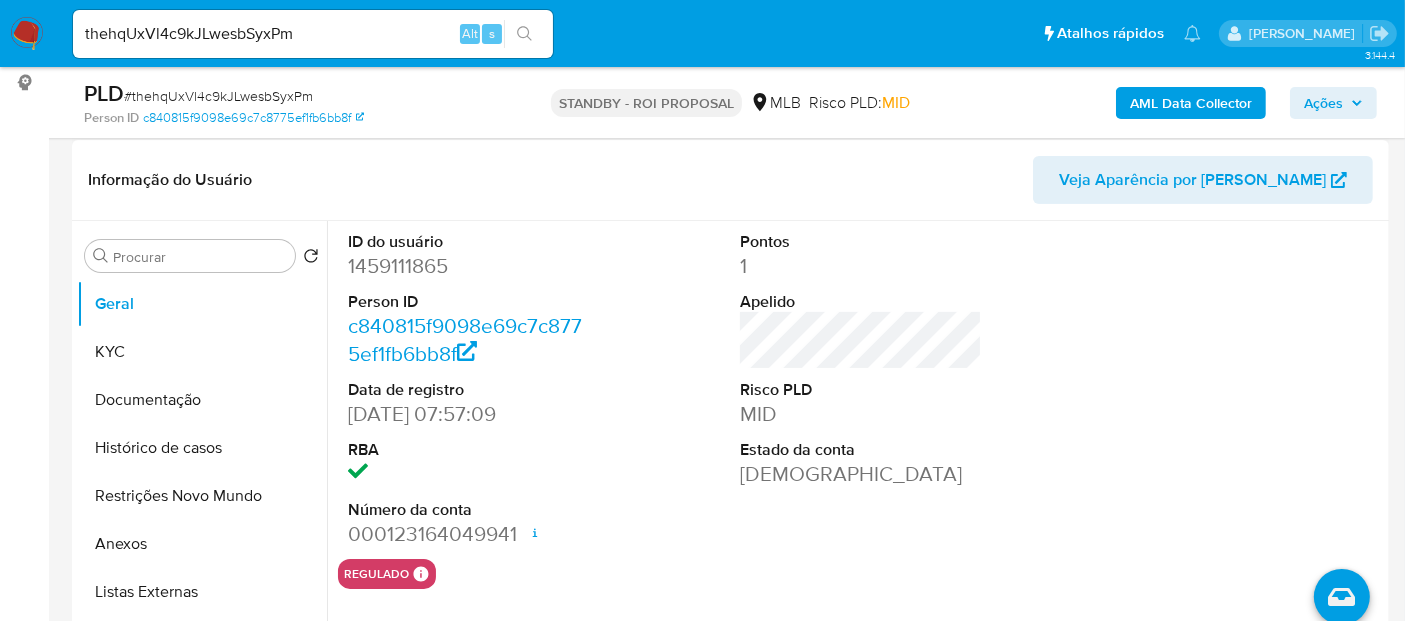 scroll, scrollTop: 333, scrollLeft: 0, axis: vertical 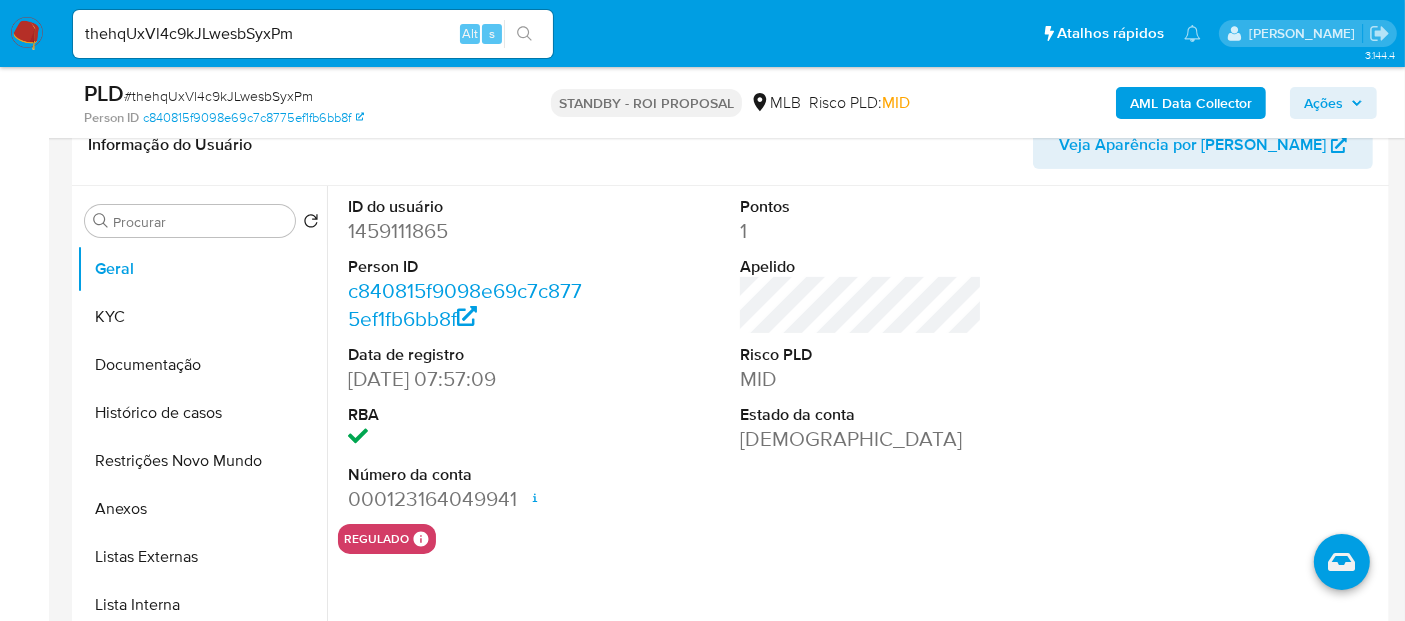 select on "10" 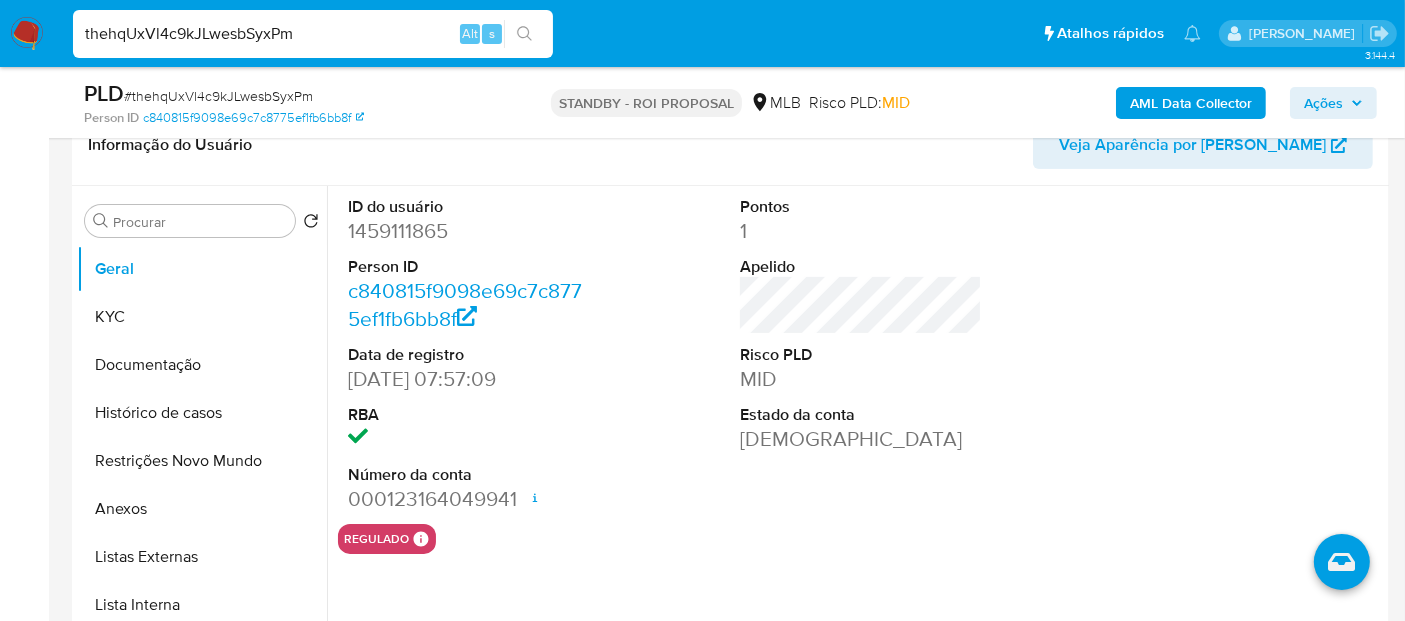 drag, startPoint x: 330, startPoint y: 37, endPoint x: 0, endPoint y: 25, distance: 330.2181 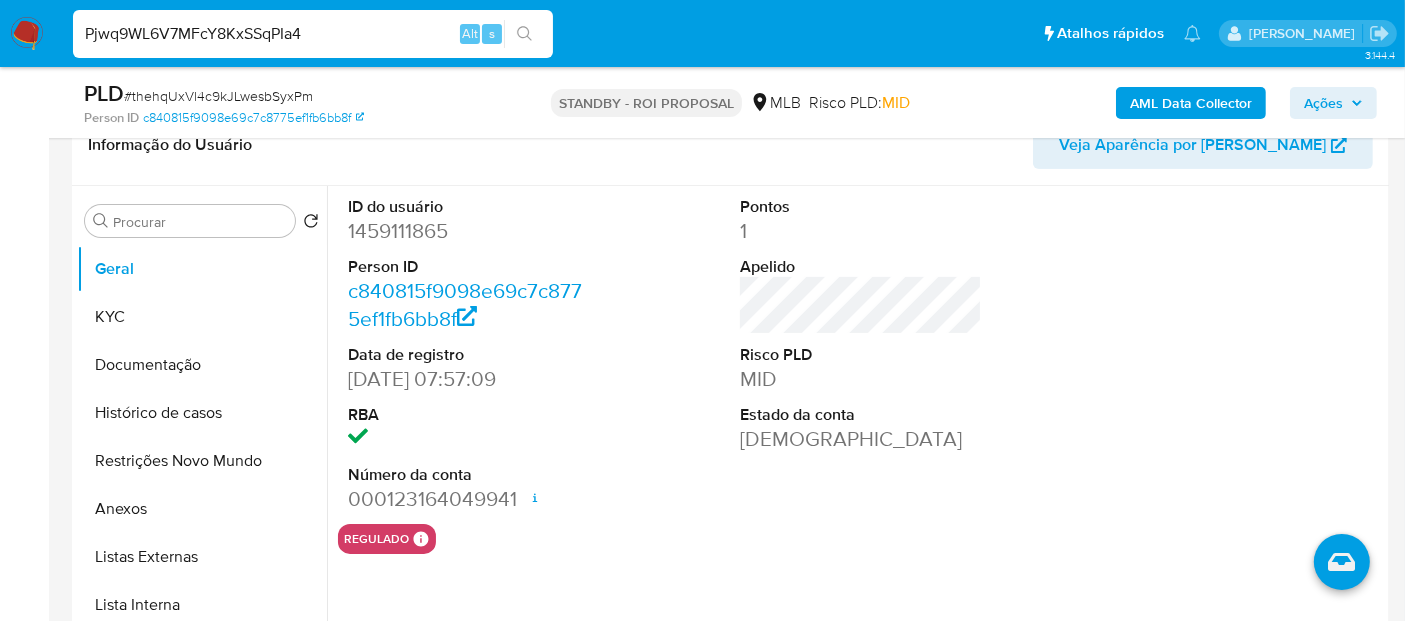 type on "Pjwq9WL6V7MFcY8KxSSqPIa4" 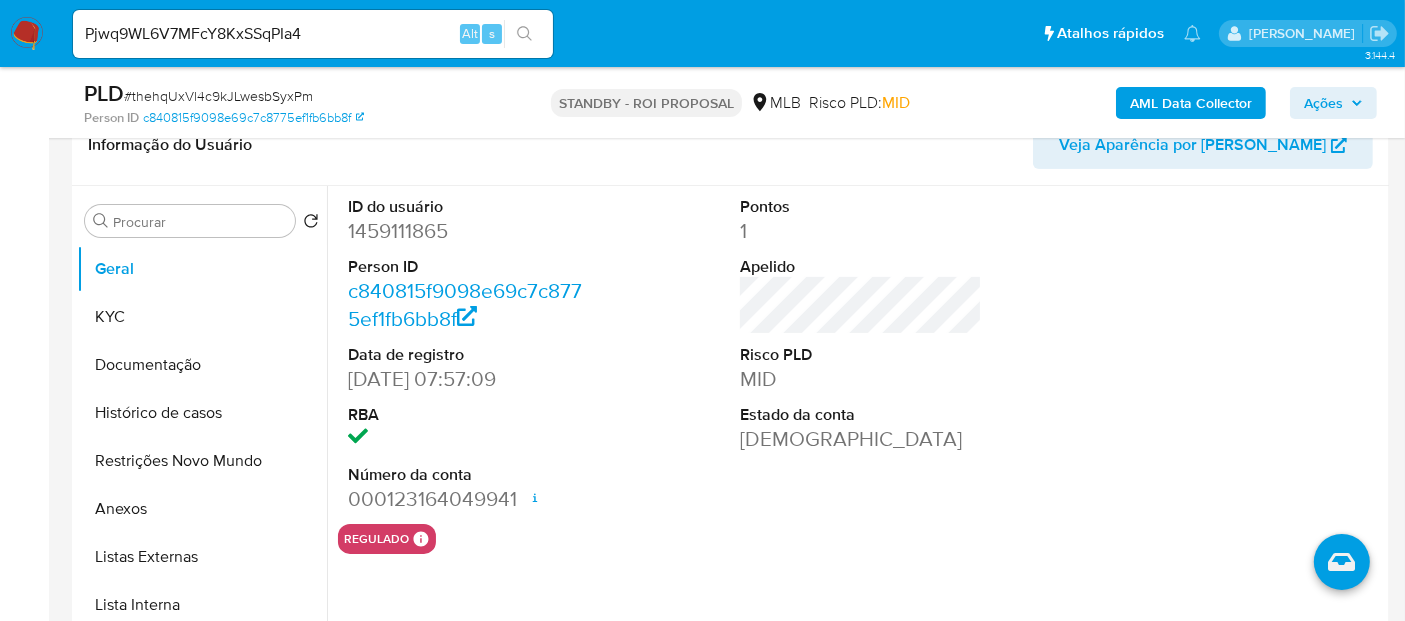 click 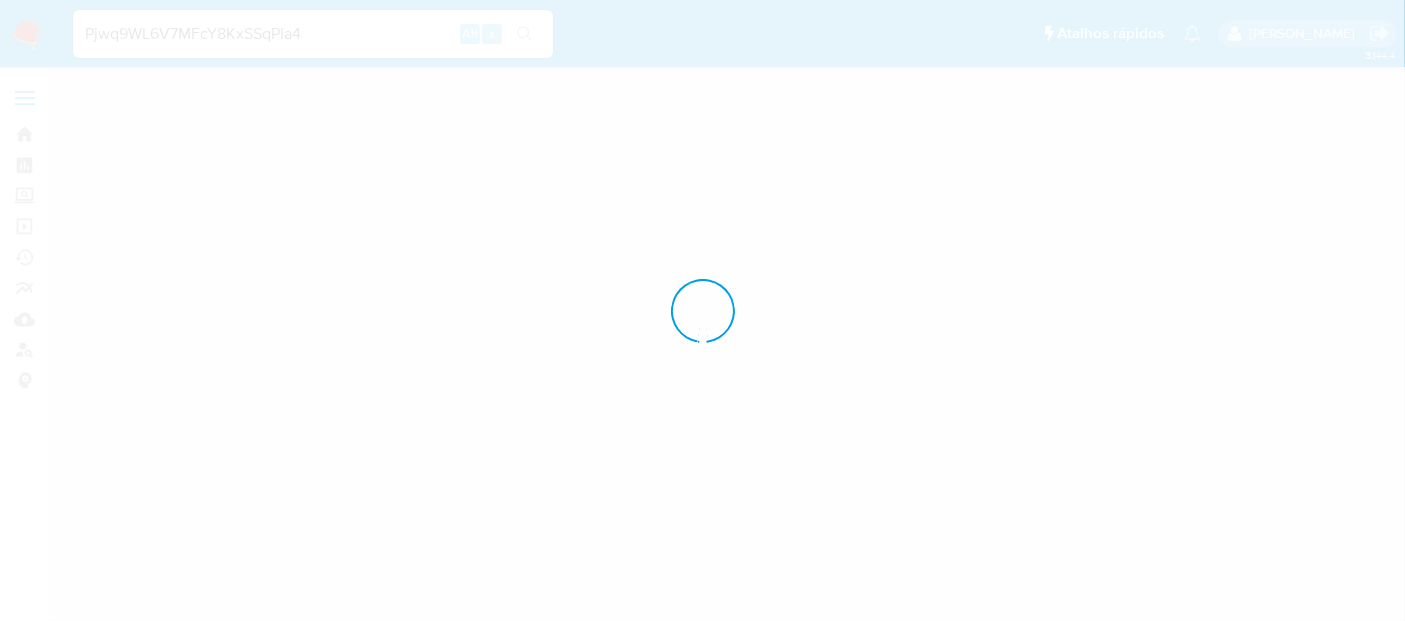 scroll, scrollTop: 0, scrollLeft: 0, axis: both 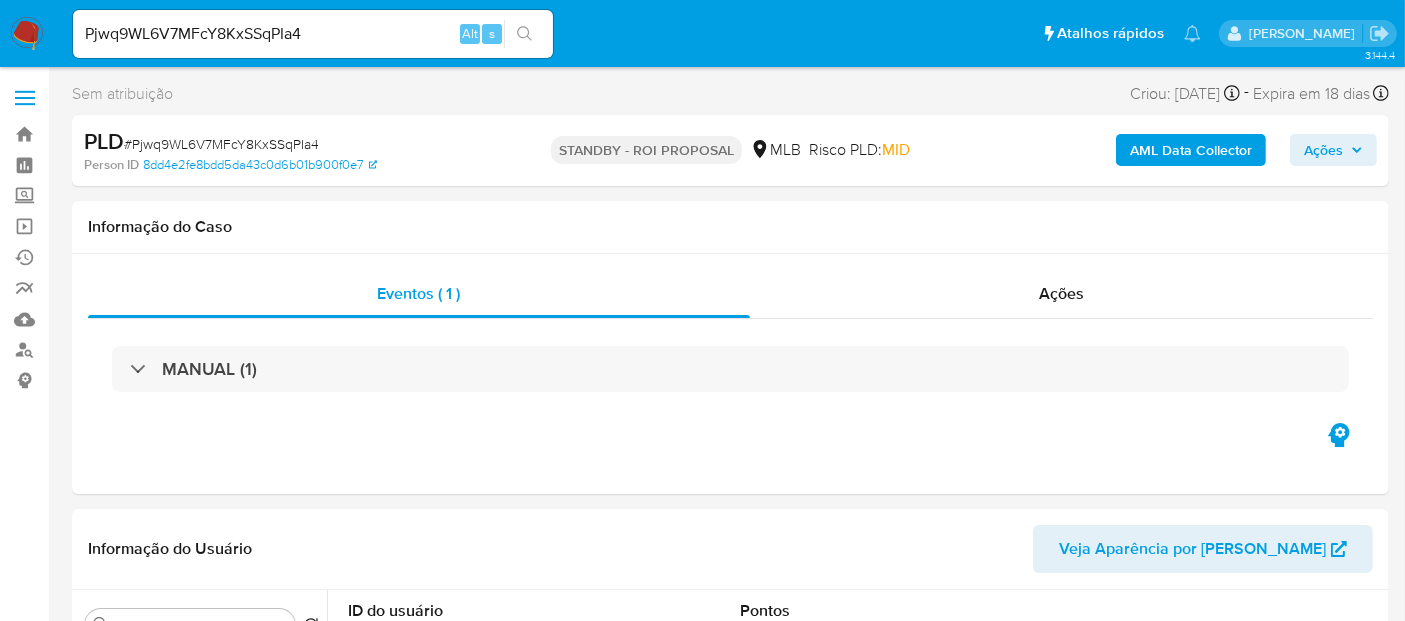 select on "10" 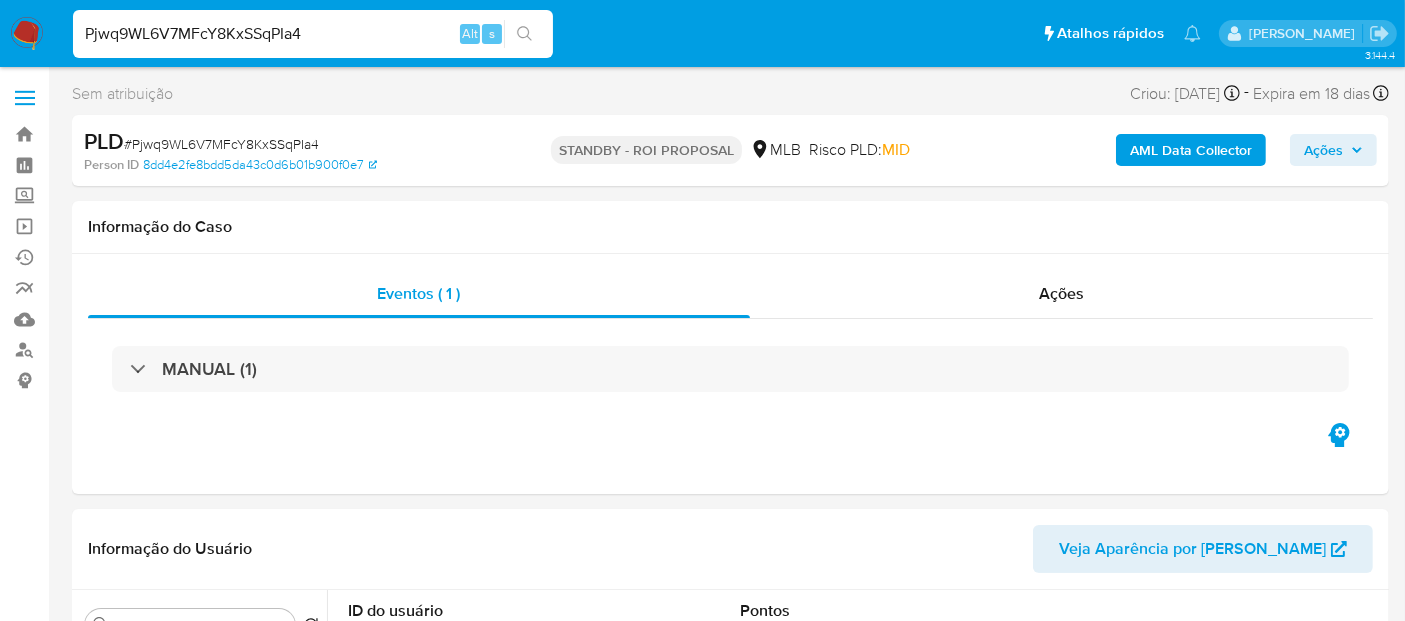drag, startPoint x: 335, startPoint y: 26, endPoint x: 0, endPoint y: 7, distance: 335.53836 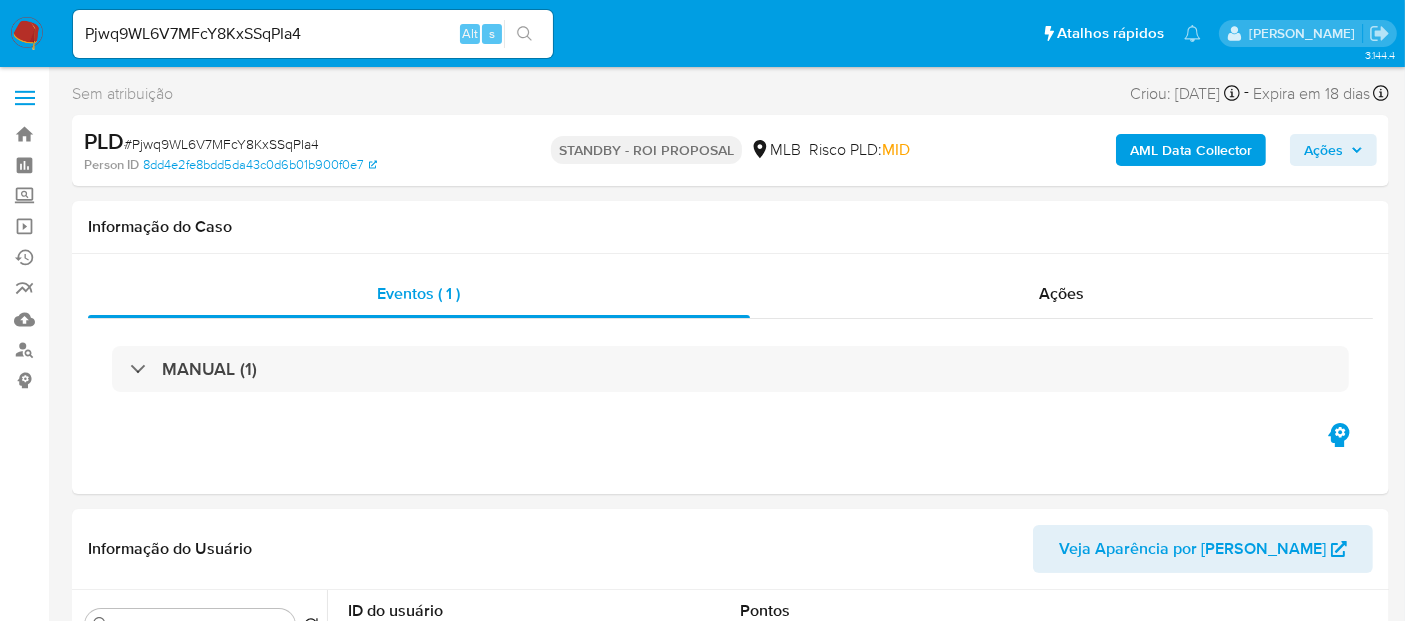 click 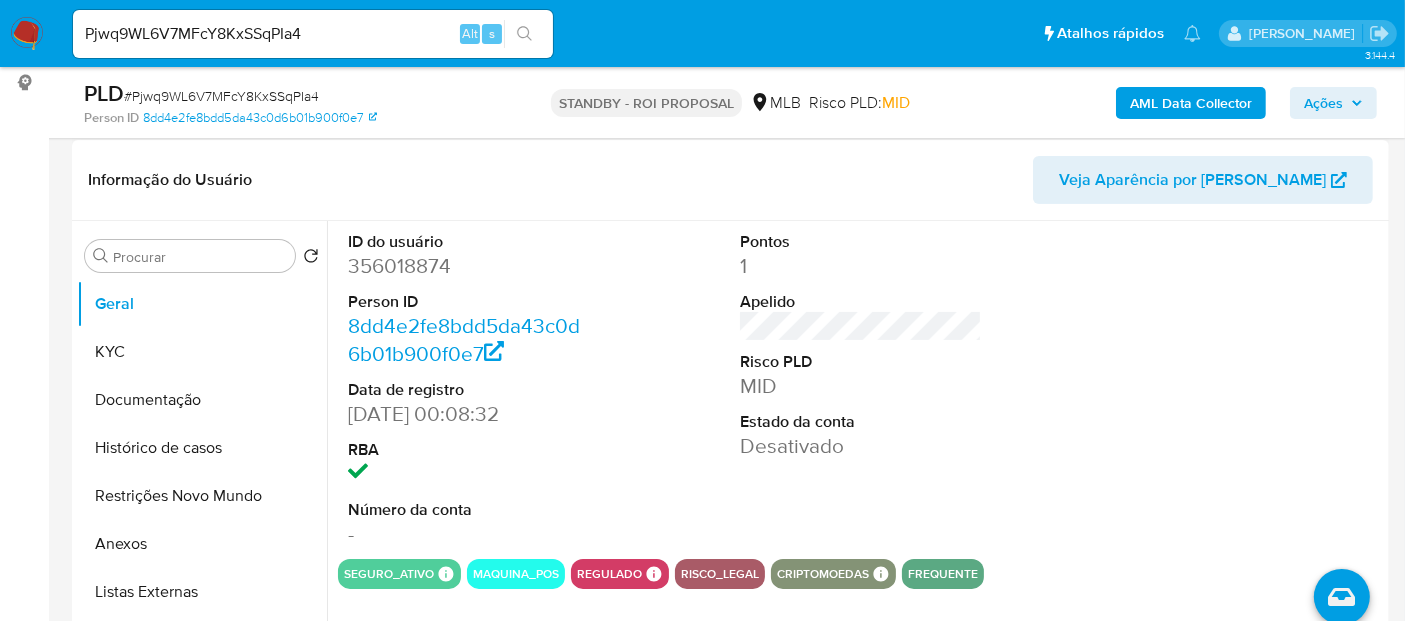 scroll, scrollTop: 333, scrollLeft: 0, axis: vertical 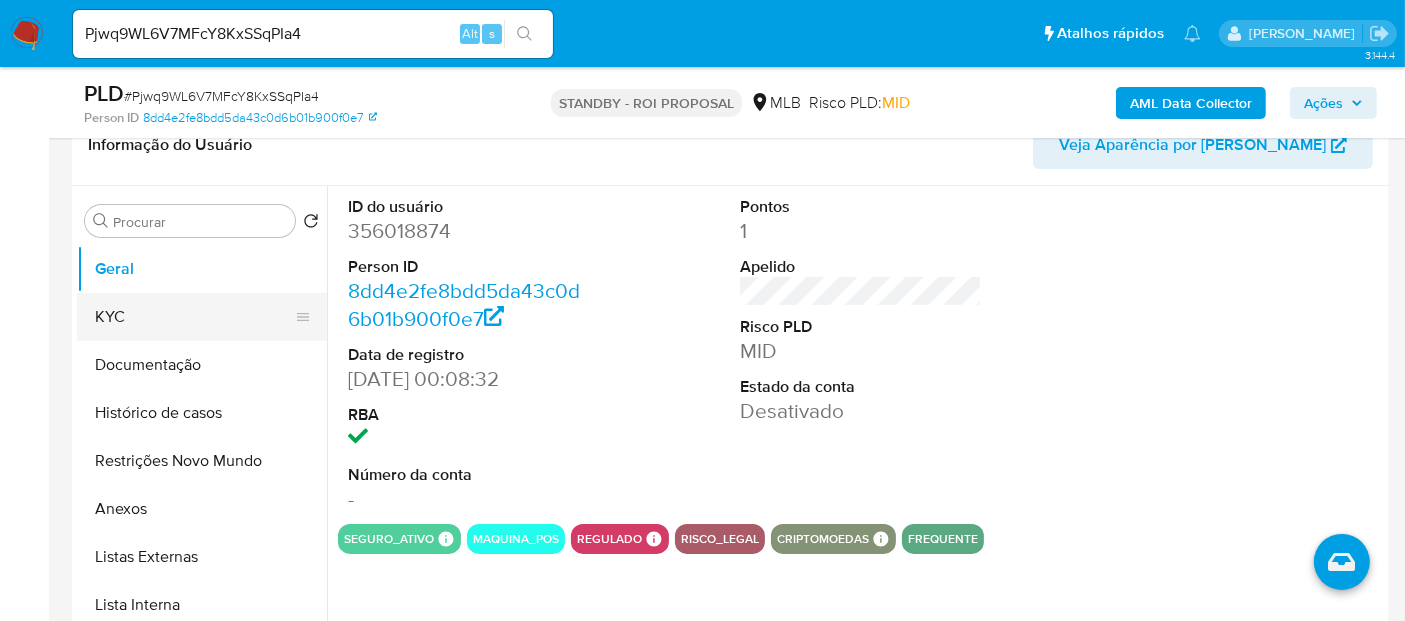 click on "KYC" at bounding box center (194, 317) 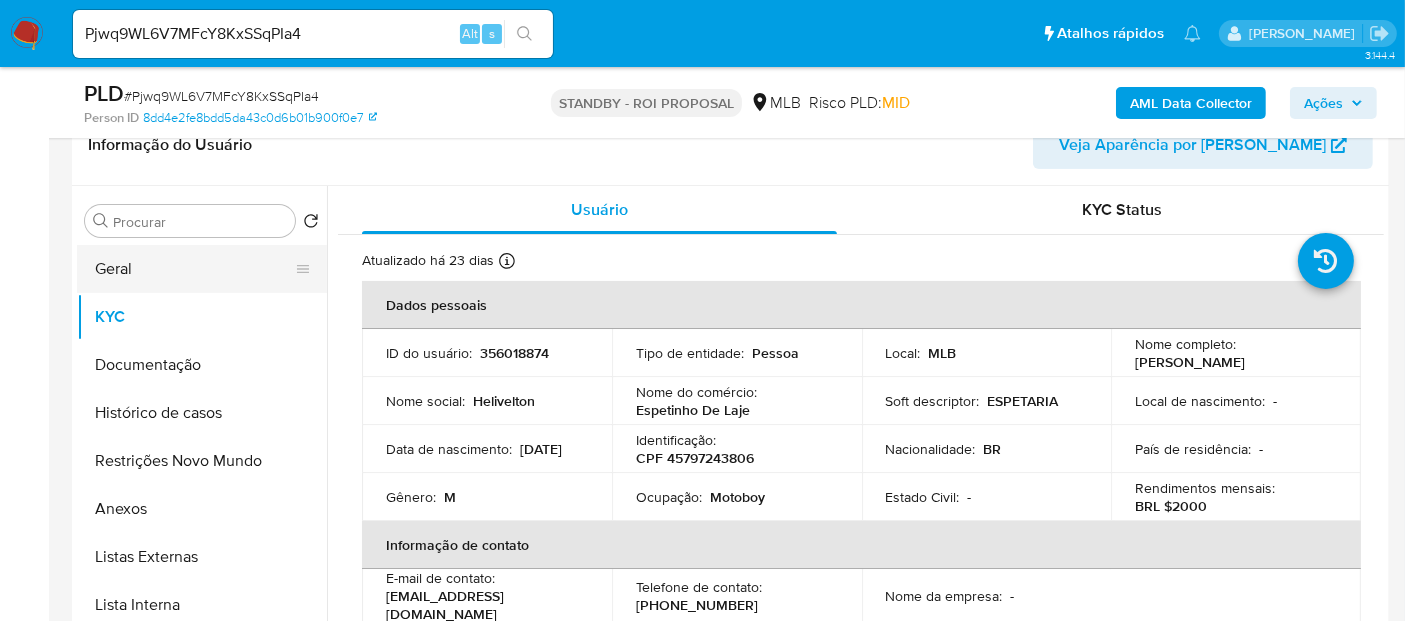 click on "Geral" at bounding box center (194, 269) 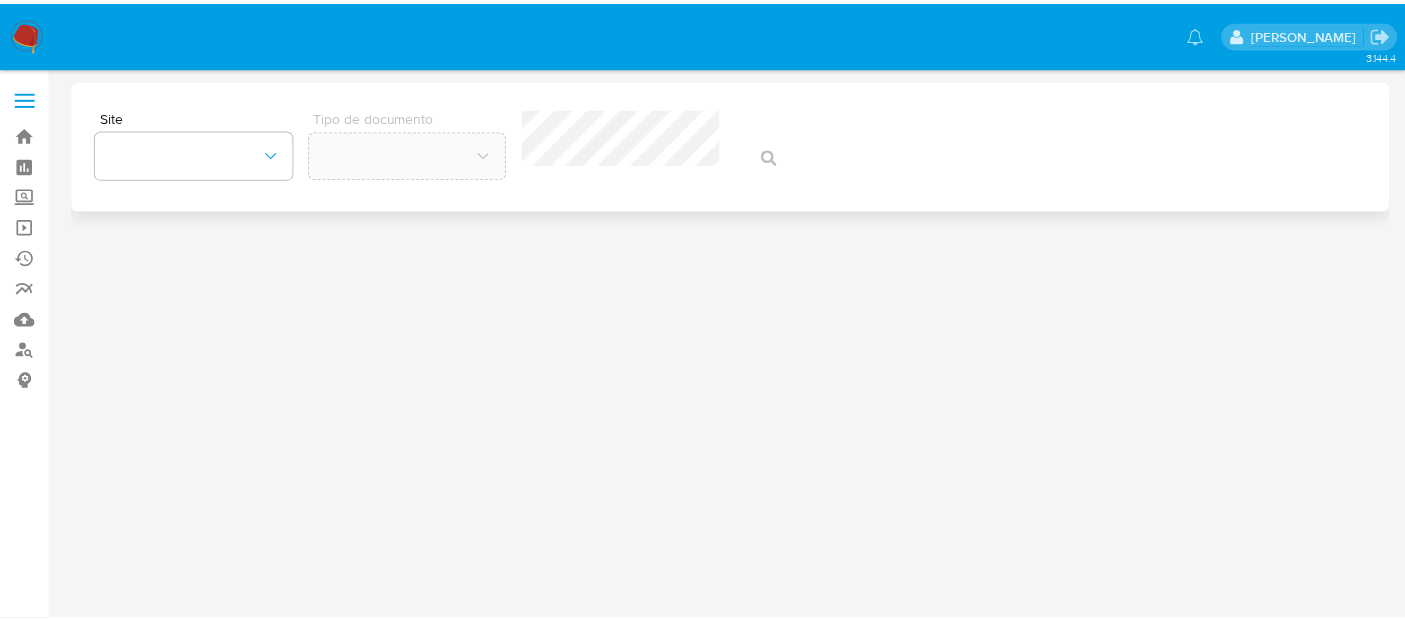 scroll, scrollTop: 0, scrollLeft: 0, axis: both 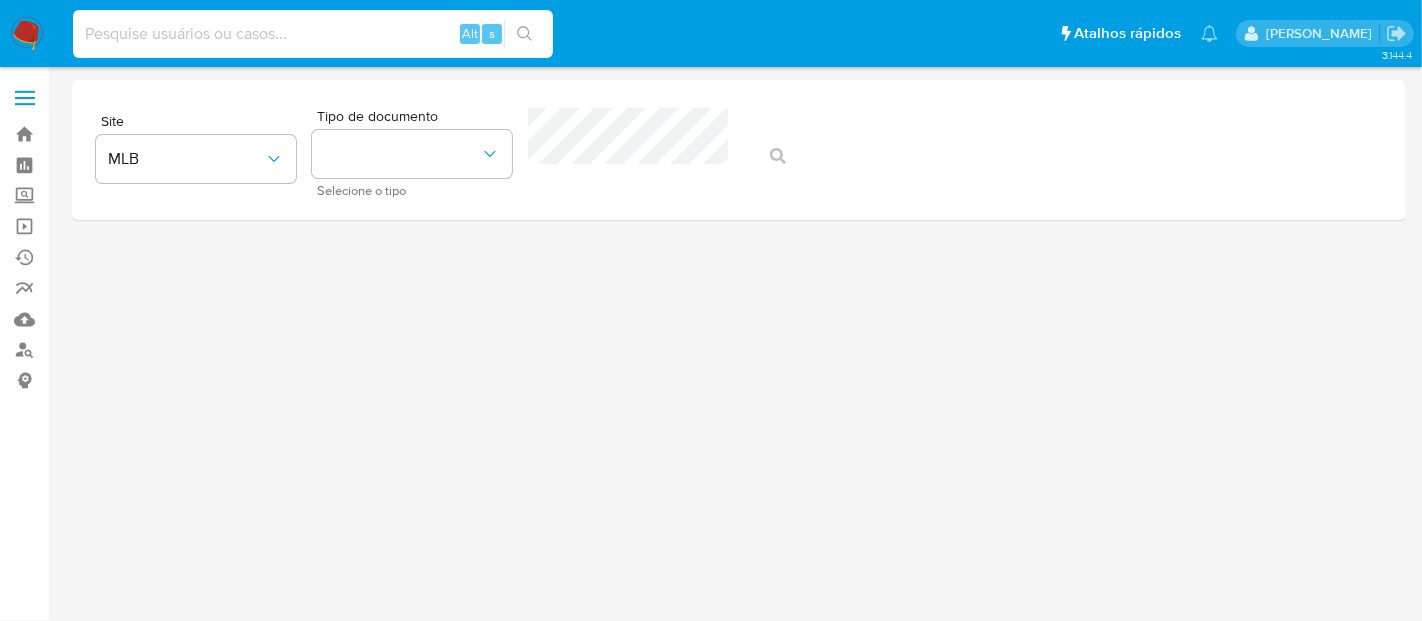 click at bounding box center (313, 34) 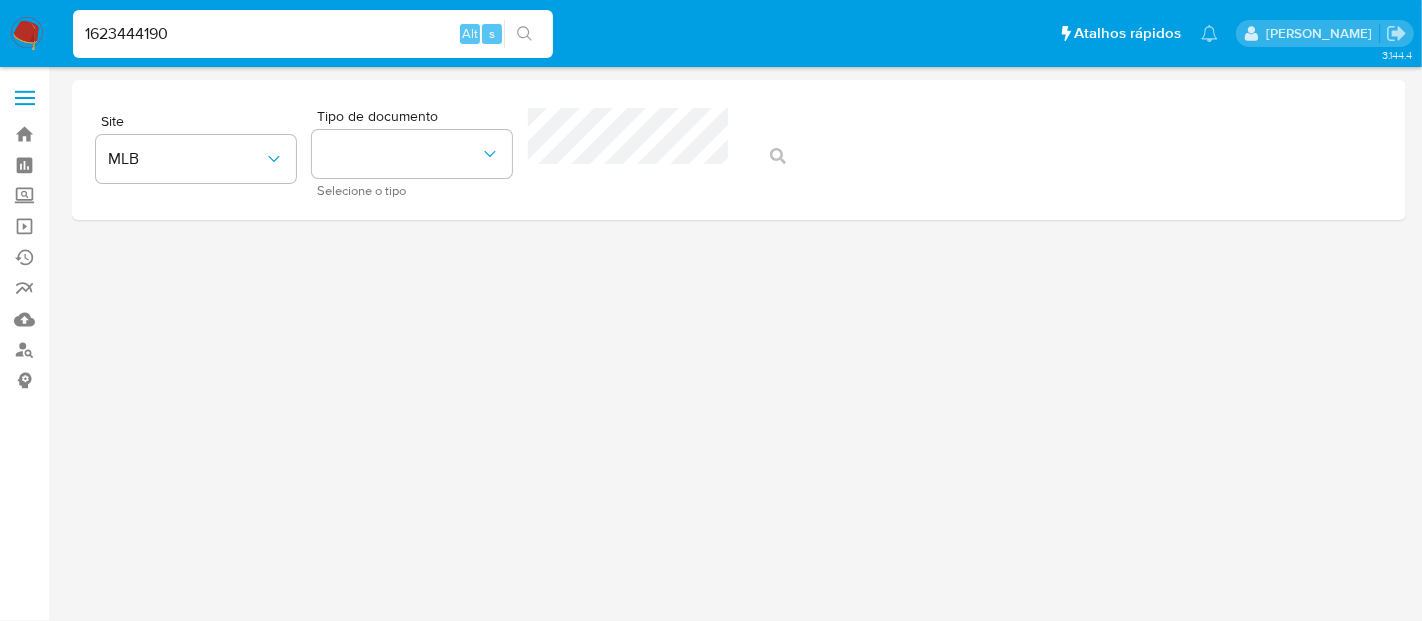 type on "1623444190" 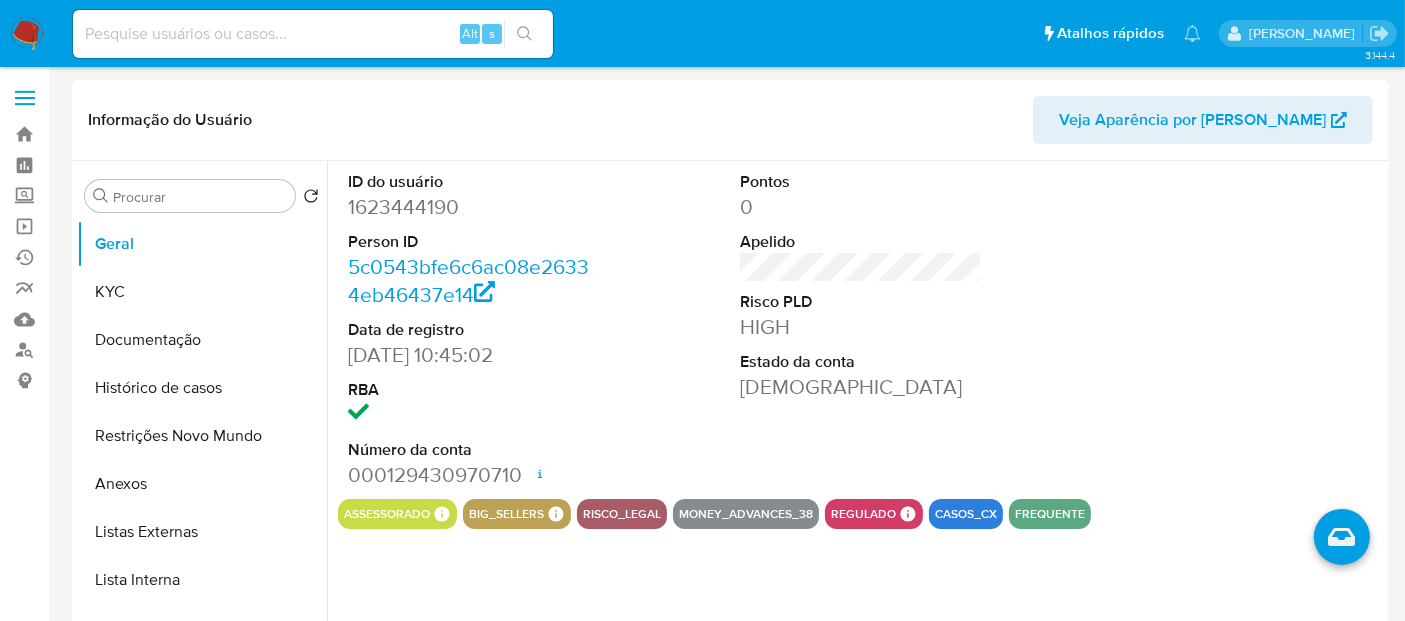 select on "10" 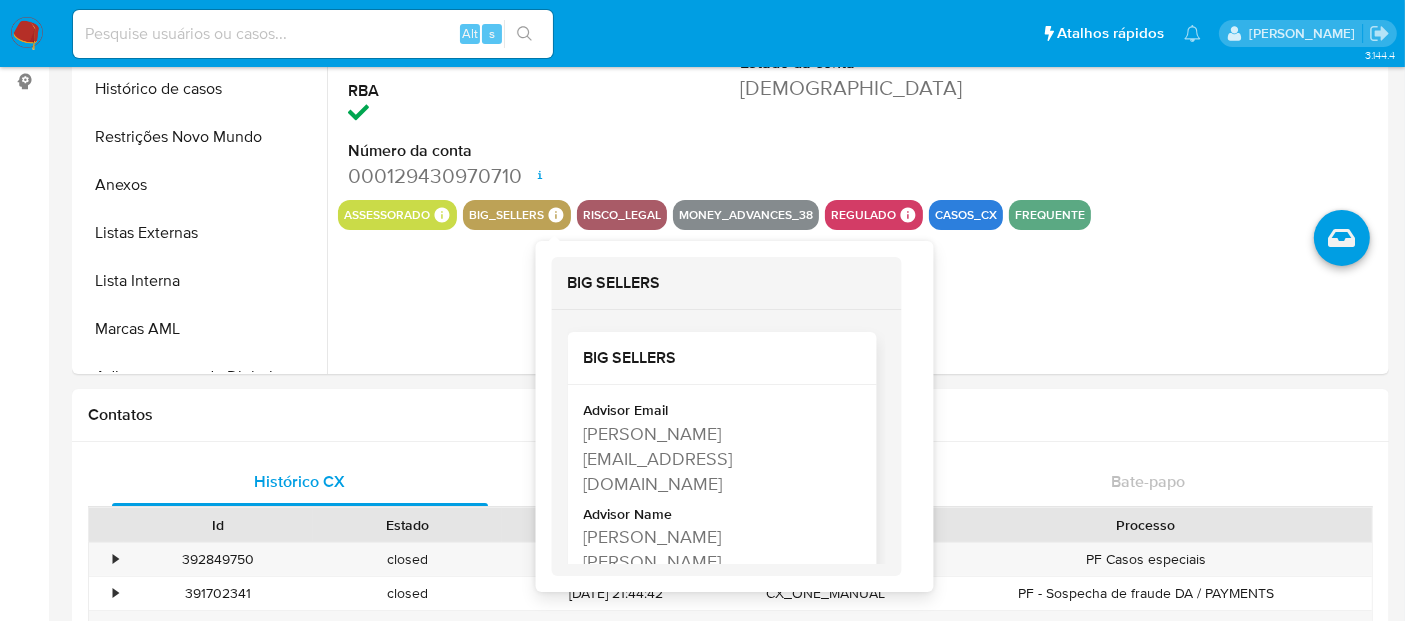 scroll, scrollTop: 333, scrollLeft: 0, axis: vertical 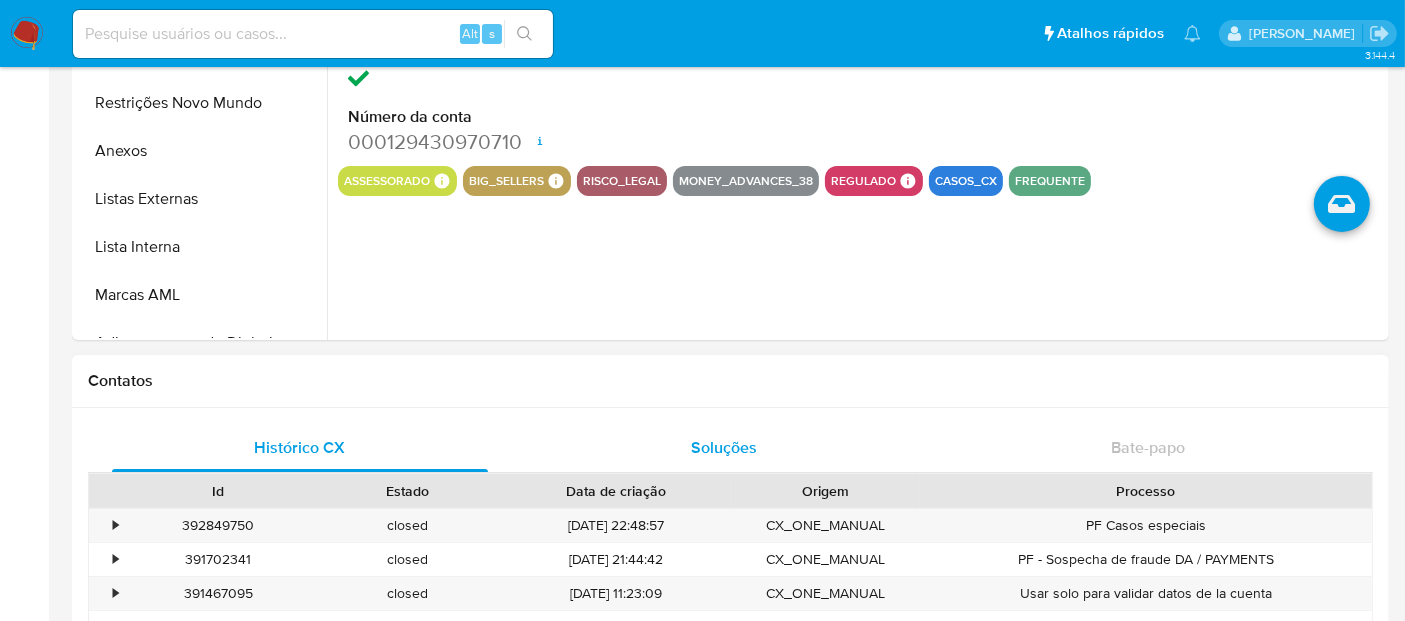 drag, startPoint x: 584, startPoint y: 402, endPoint x: 616, endPoint y: 424, distance: 38.832977 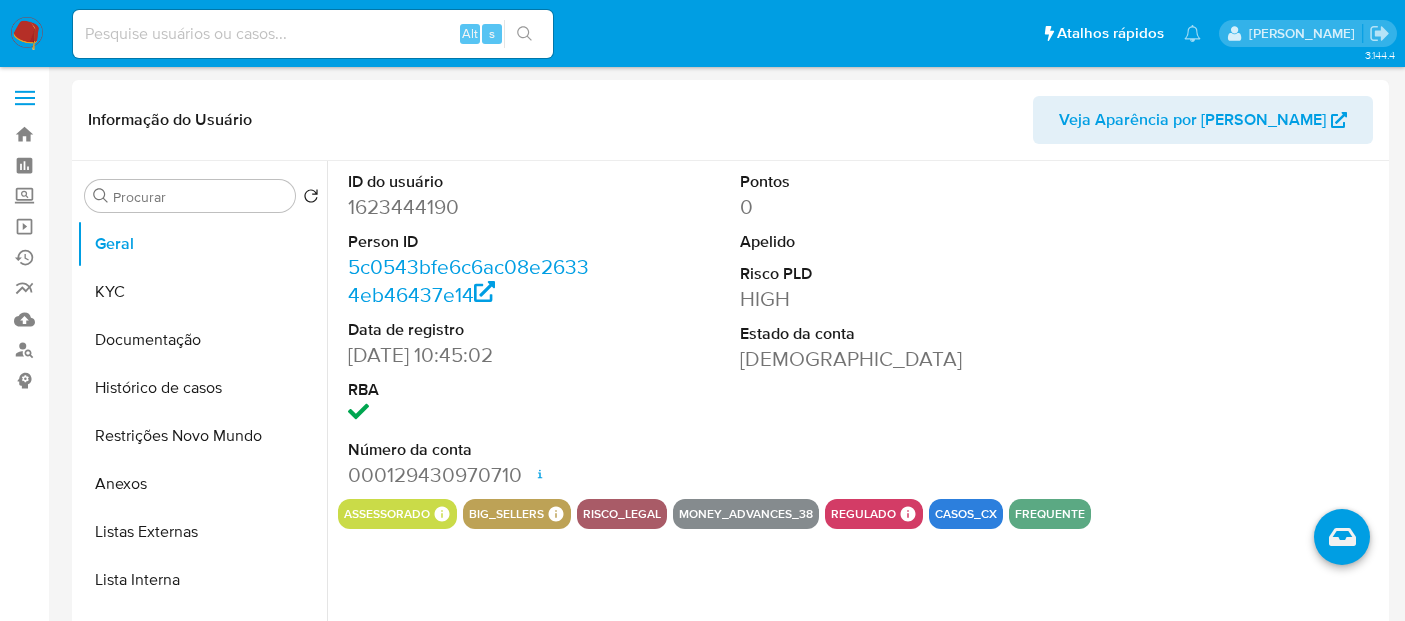select on "10" 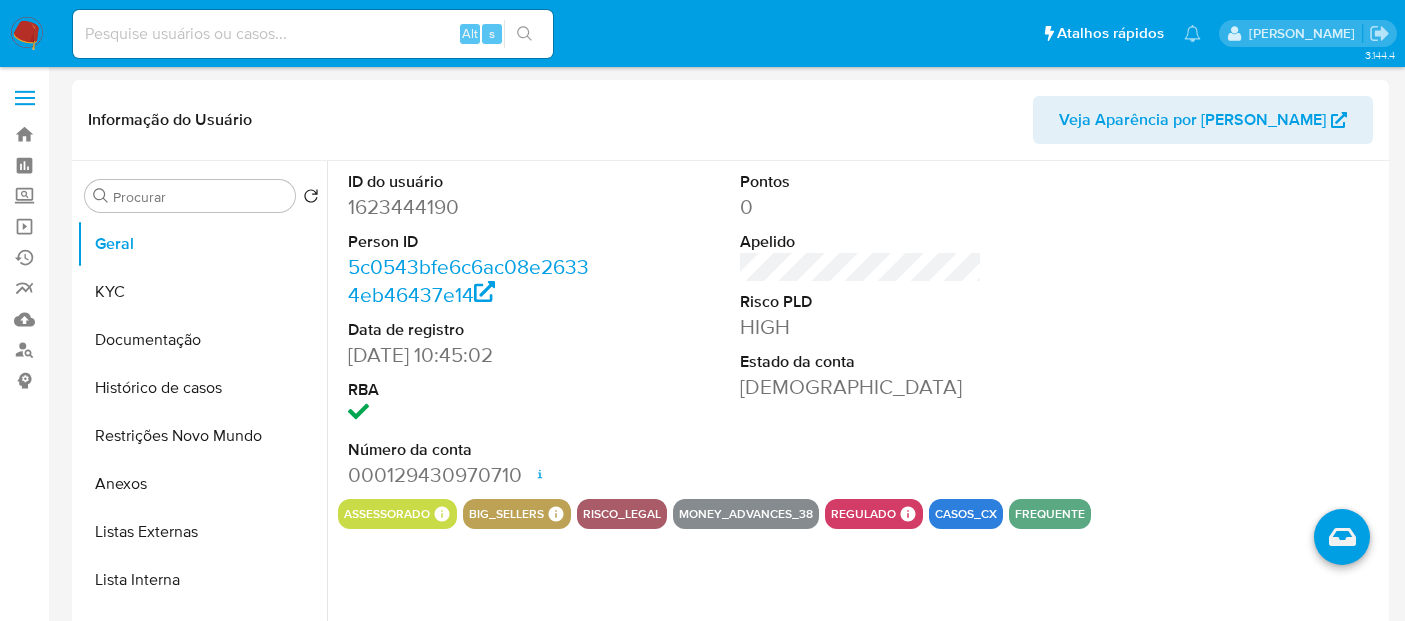 scroll, scrollTop: 333, scrollLeft: 0, axis: vertical 